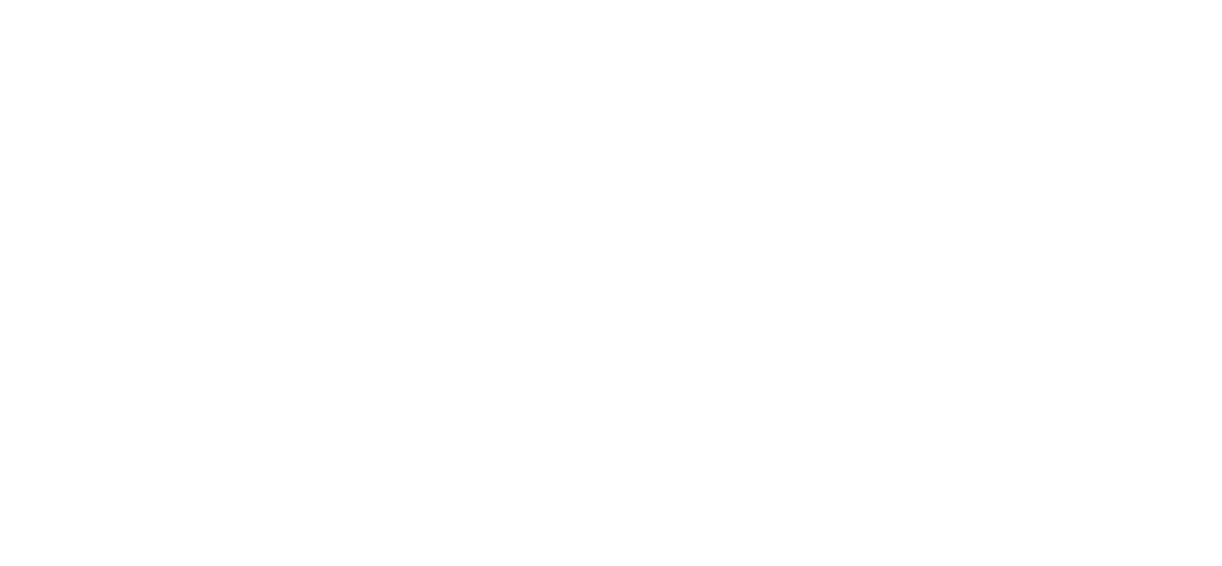 scroll, scrollTop: 0, scrollLeft: 0, axis: both 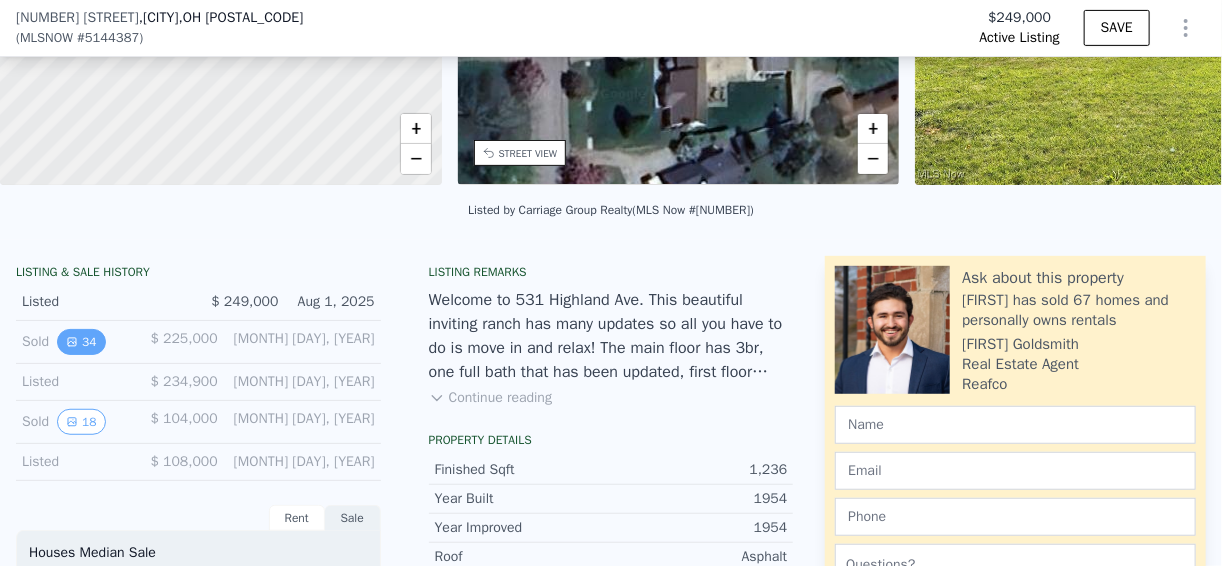 click on "34" at bounding box center [81, 342] 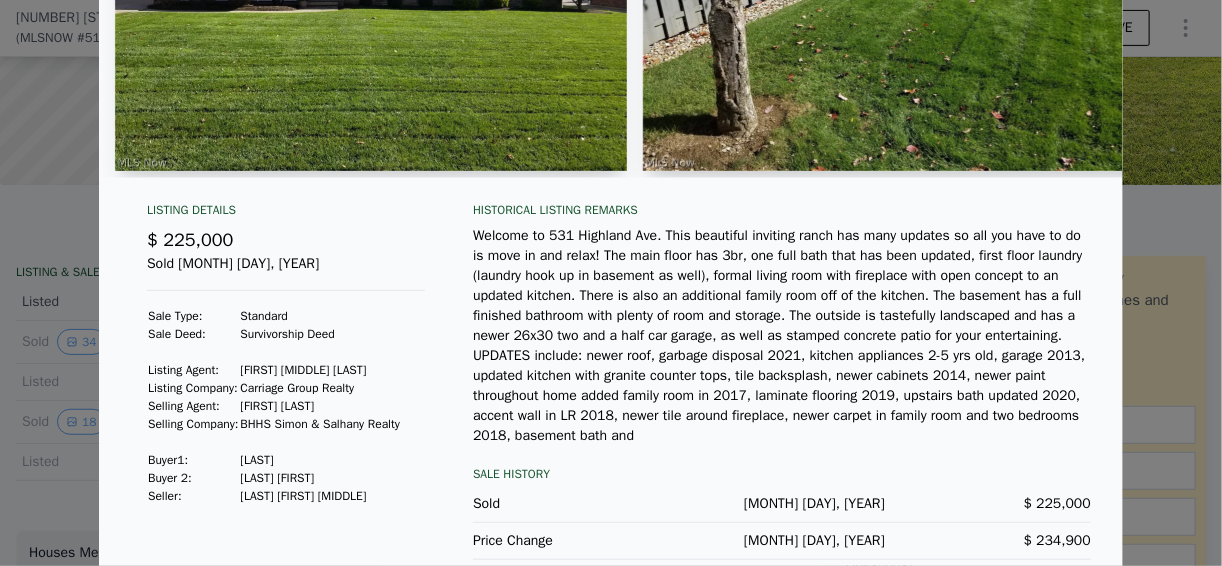 scroll, scrollTop: 298, scrollLeft: 0, axis: vertical 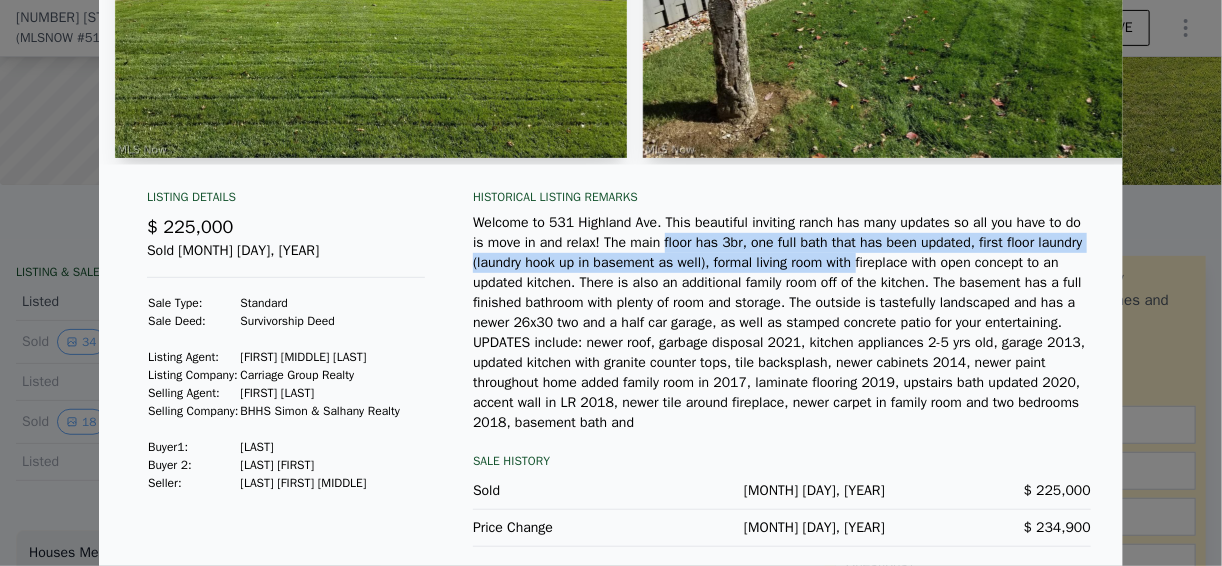 drag, startPoint x: 637, startPoint y: 256, endPoint x: 835, endPoint y: 275, distance: 198.90953 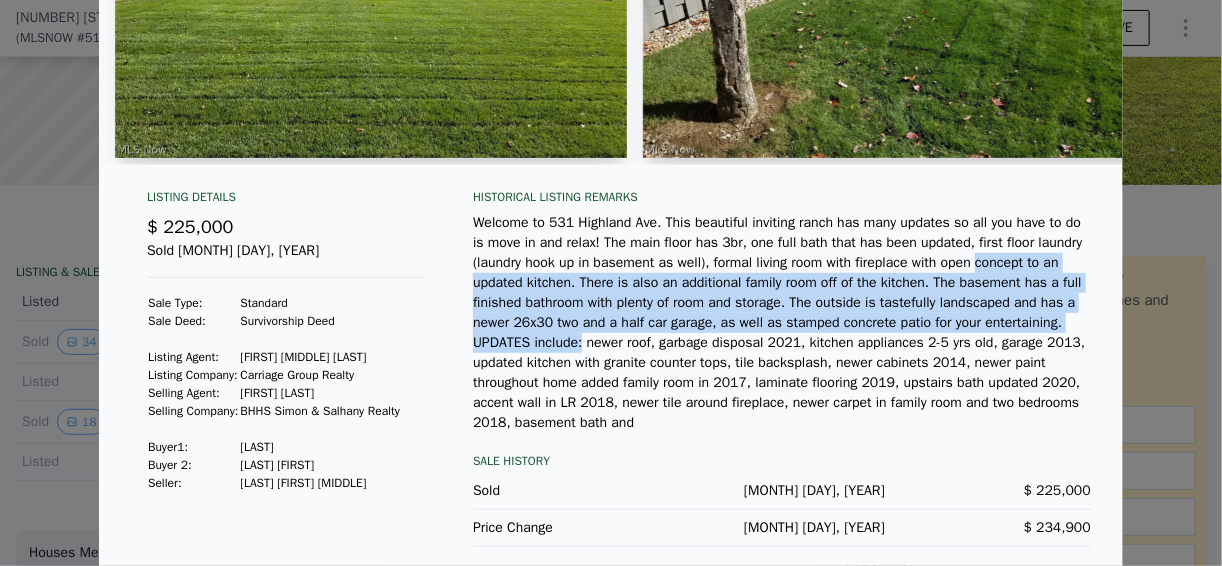 drag, startPoint x: 950, startPoint y: 278, endPoint x: 1067, endPoint y: 322, distance: 125 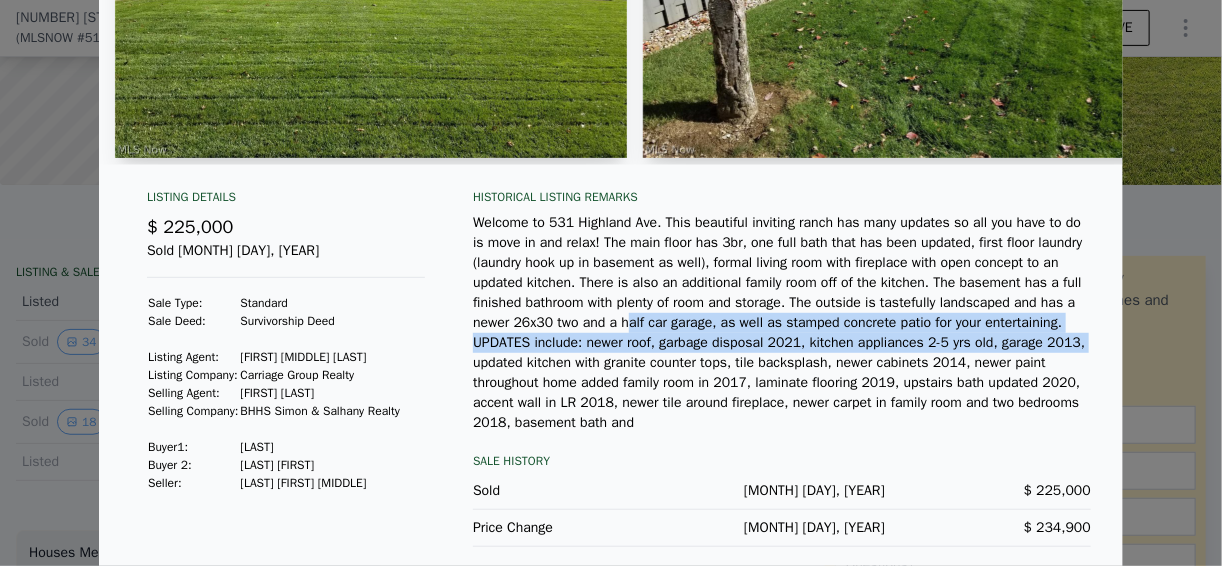 drag, startPoint x: 538, startPoint y: 329, endPoint x: 935, endPoint y: 346, distance: 397.3638 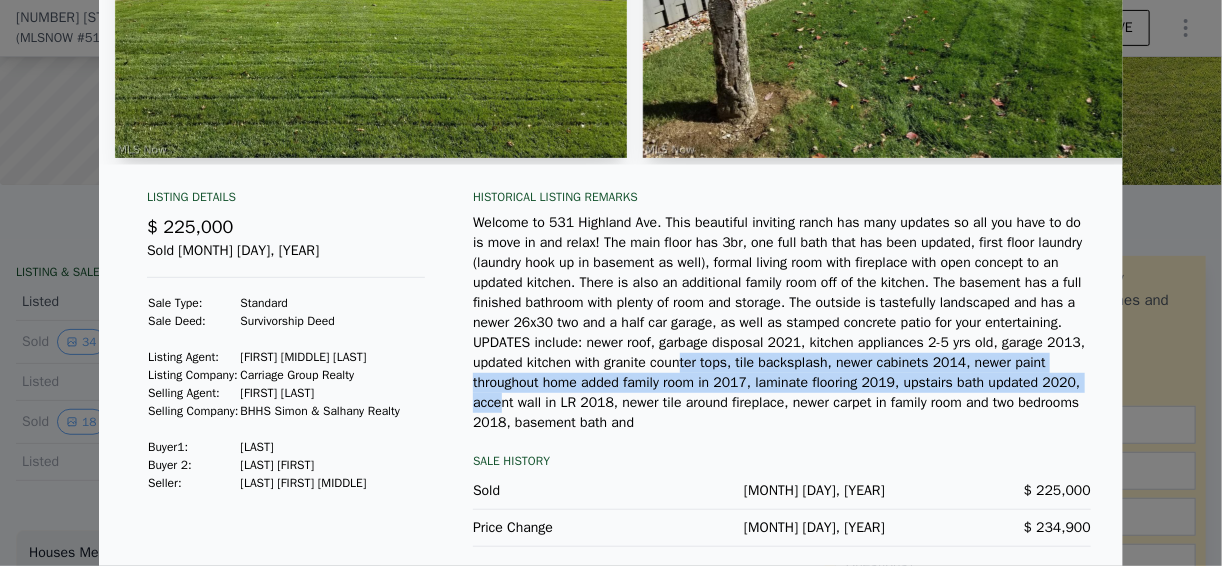drag, startPoint x: 538, startPoint y: 373, endPoint x: 880, endPoint y: 388, distance: 342.3288 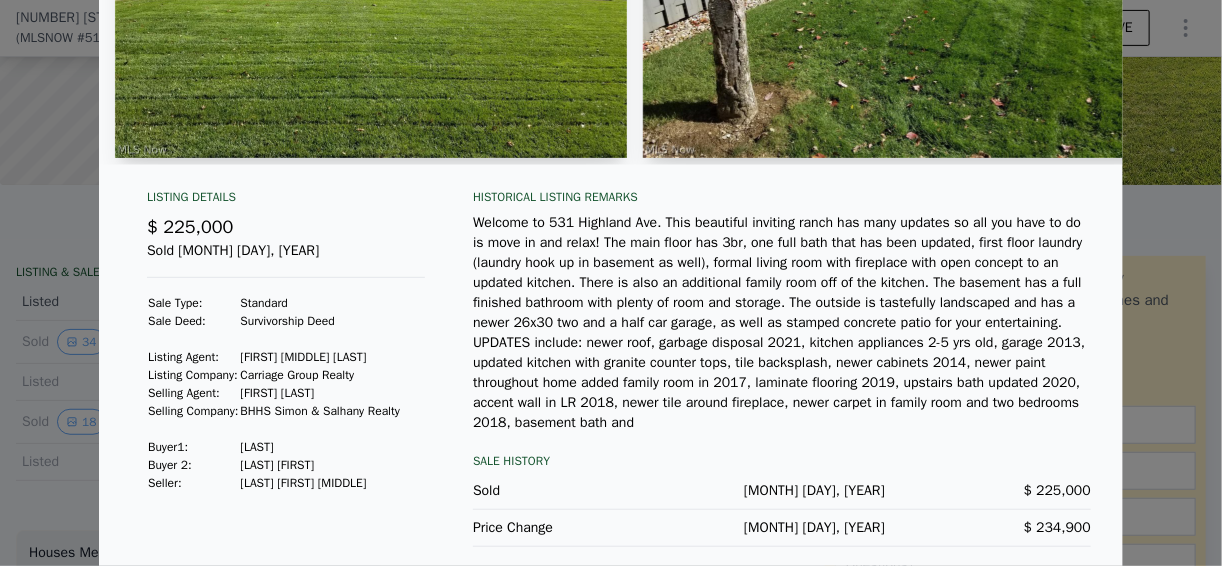 drag, startPoint x: 880, startPoint y: 388, endPoint x: 737, endPoint y: 420, distance: 146.53668 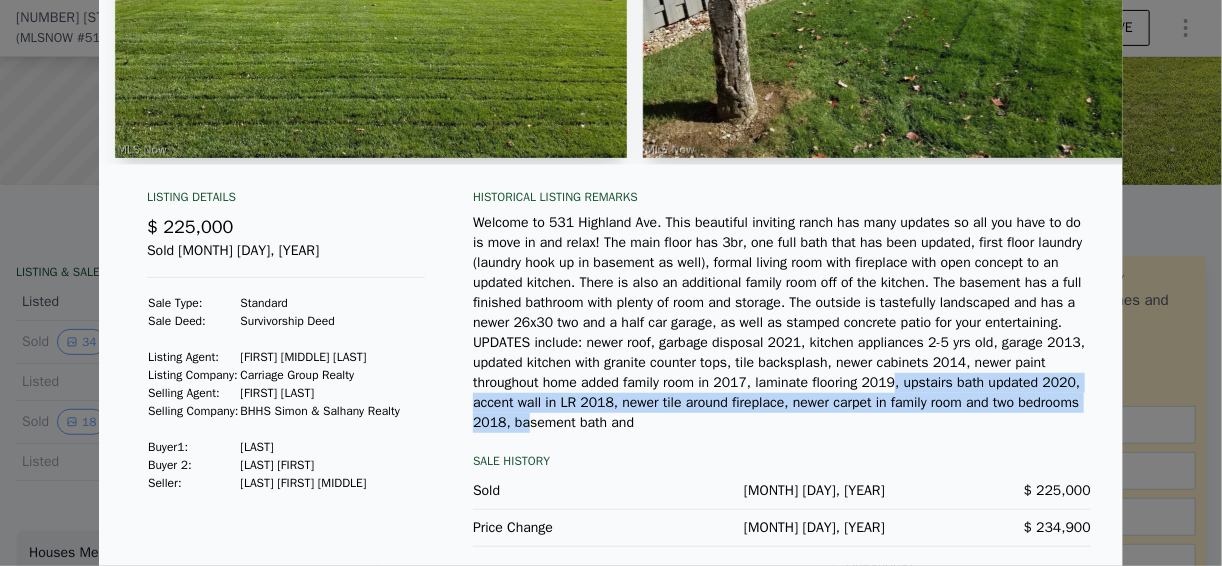 drag, startPoint x: 679, startPoint y: 396, endPoint x: 902, endPoint y: 406, distance: 223.2241 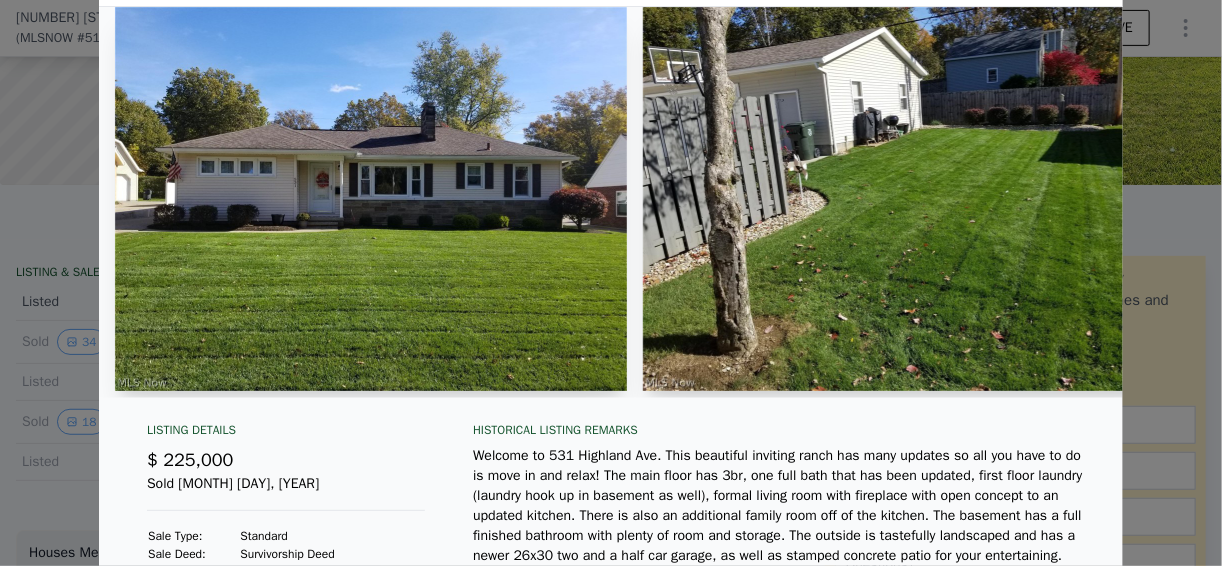 scroll, scrollTop: 0, scrollLeft: 0, axis: both 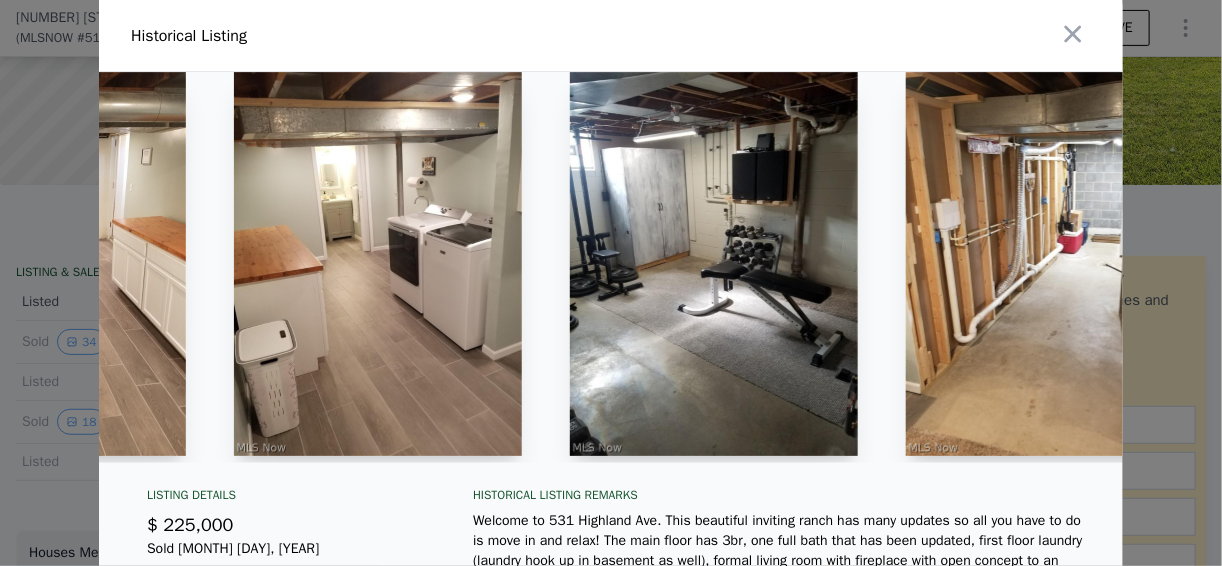 drag, startPoint x: 626, startPoint y: 474, endPoint x: 672, endPoint y: 476, distance: 46.043457 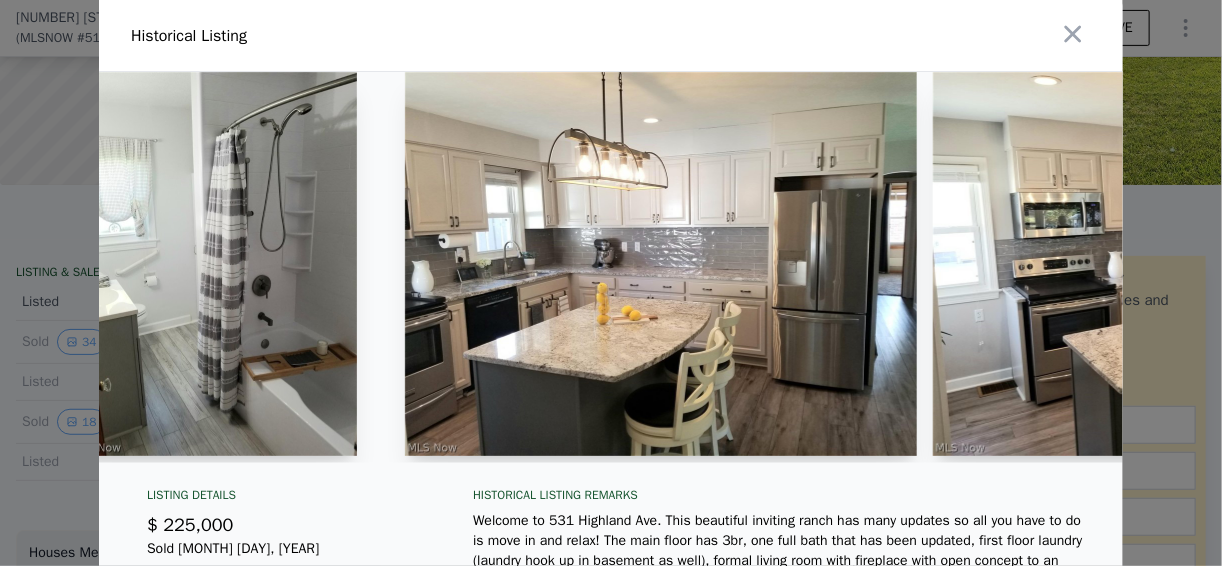 scroll, scrollTop: 0, scrollLeft: 9893, axis: horizontal 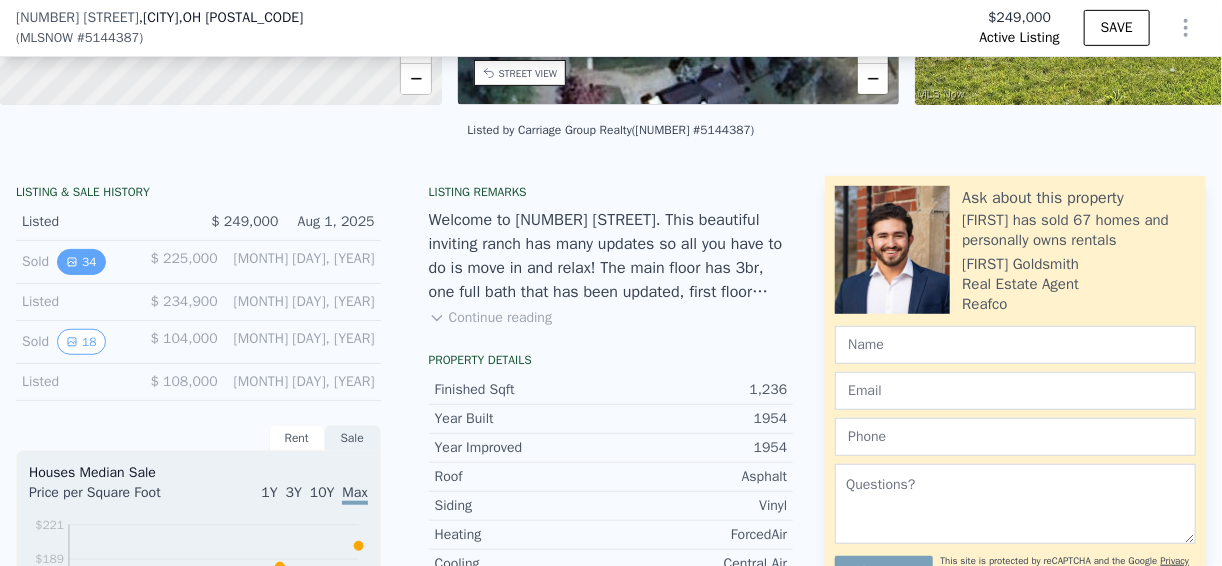 click on "34" at bounding box center (81, 262) 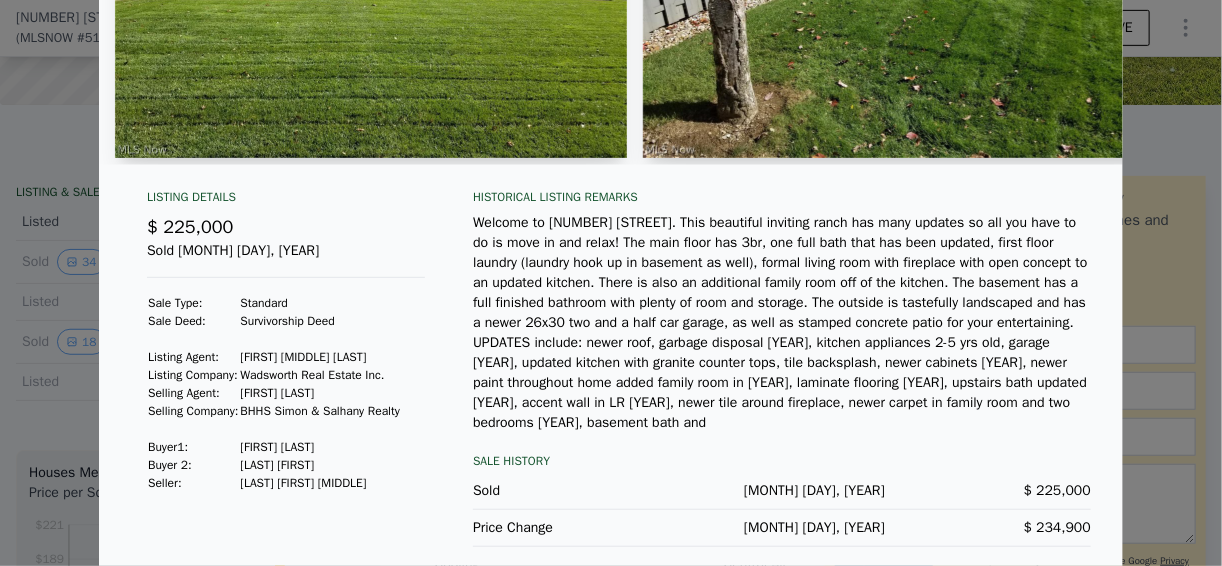 scroll, scrollTop: 298, scrollLeft: 0, axis: vertical 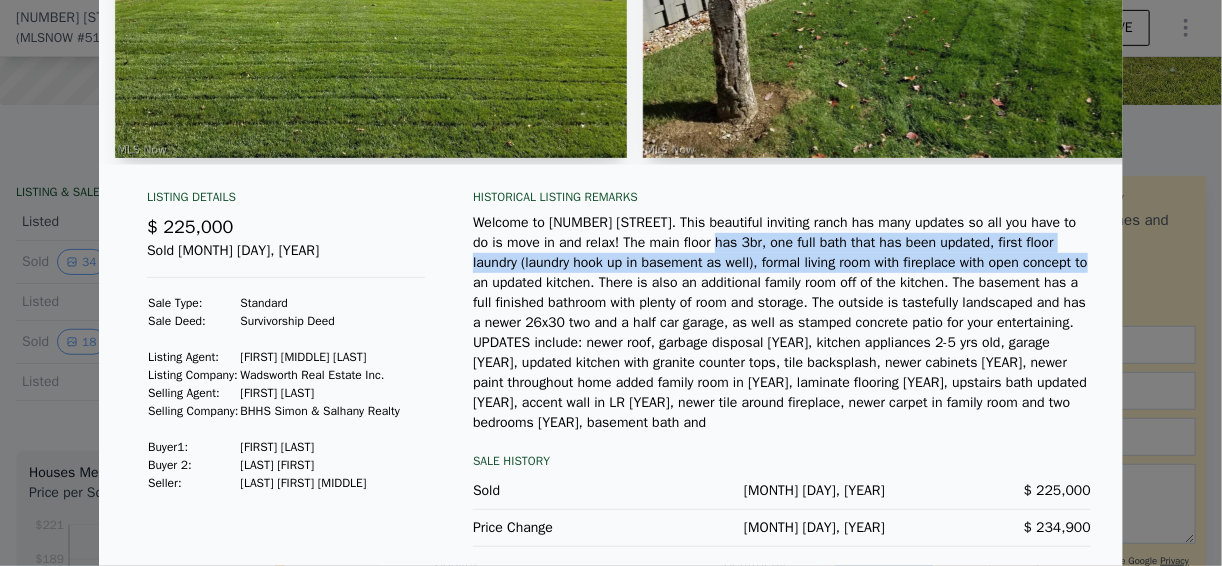 drag, startPoint x: 676, startPoint y: 252, endPoint x: 1016, endPoint y: 272, distance: 340.58774 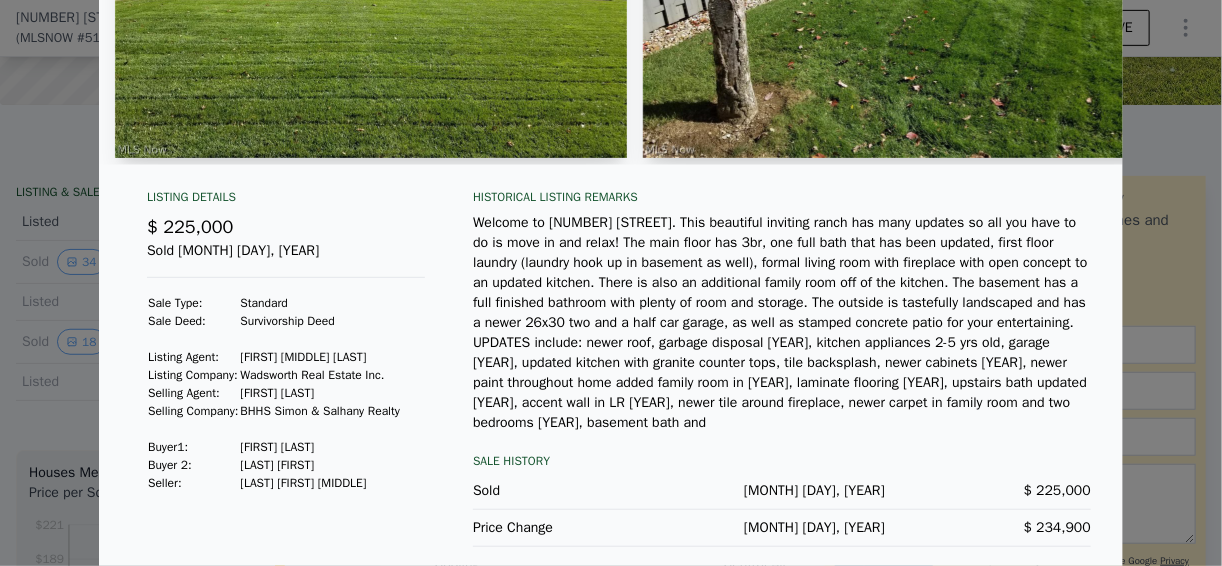 click on "Welcome to [NUMBER] [STREET]. This beautiful inviting ranch has many updates so all you have to do is move in and relax! The main floor has 3br, one full bath that has been updated, first floor laundry (laundry hook up in basement as well), formal living room with fireplace with open concept to an updated kitchen. There is also an additional family room off of the kitchen. The basement has a full finished bathroom with plenty of room and storage. The outside is tastefully landscaped and has a newer 26x30 two and a half car garage, as well as stamped concrete patio for your entertaining. UPDATES include: newer roof, garbage disposal [YEAR], kitchen appliances 2-5 yrs old, garage [YEAR], updated kitchen with granite counter tops, tile backsplash, newer cabinets [YEAR], newer paint throughout home added family room in [YEAR], laminate flooring [YEAR], upstairs bath updated [YEAR], accent wall in LR [YEAR], newer tile around fireplace, newer carpet in family room and two bedrooms [YEAR], basement bath and" at bounding box center (782, 323) 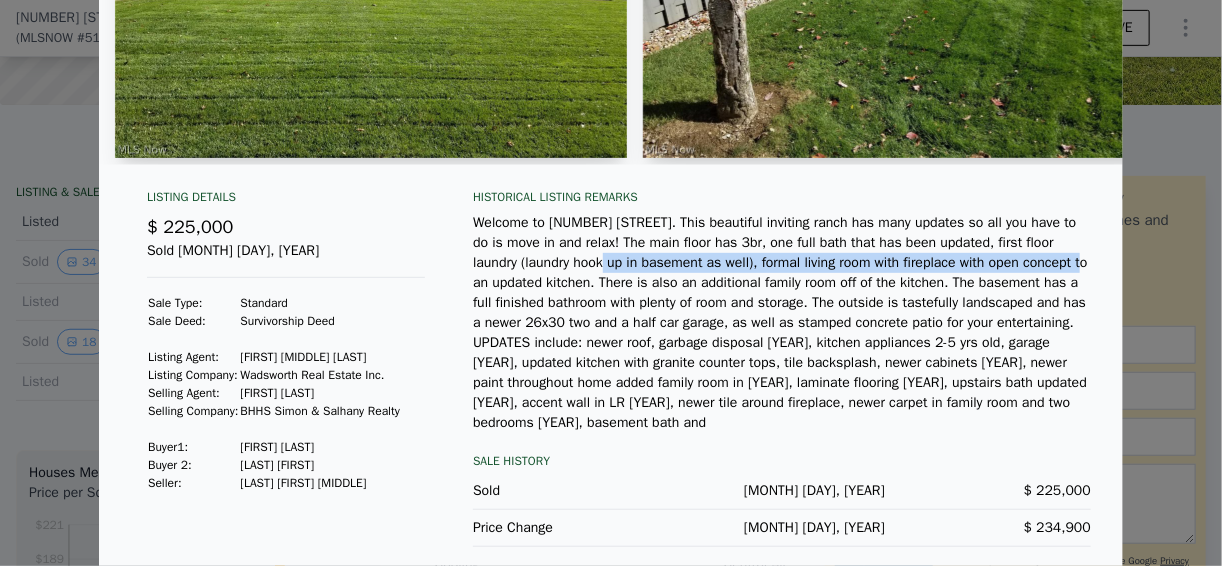 drag, startPoint x: 554, startPoint y: 273, endPoint x: 1009, endPoint y: 278, distance: 455.02747 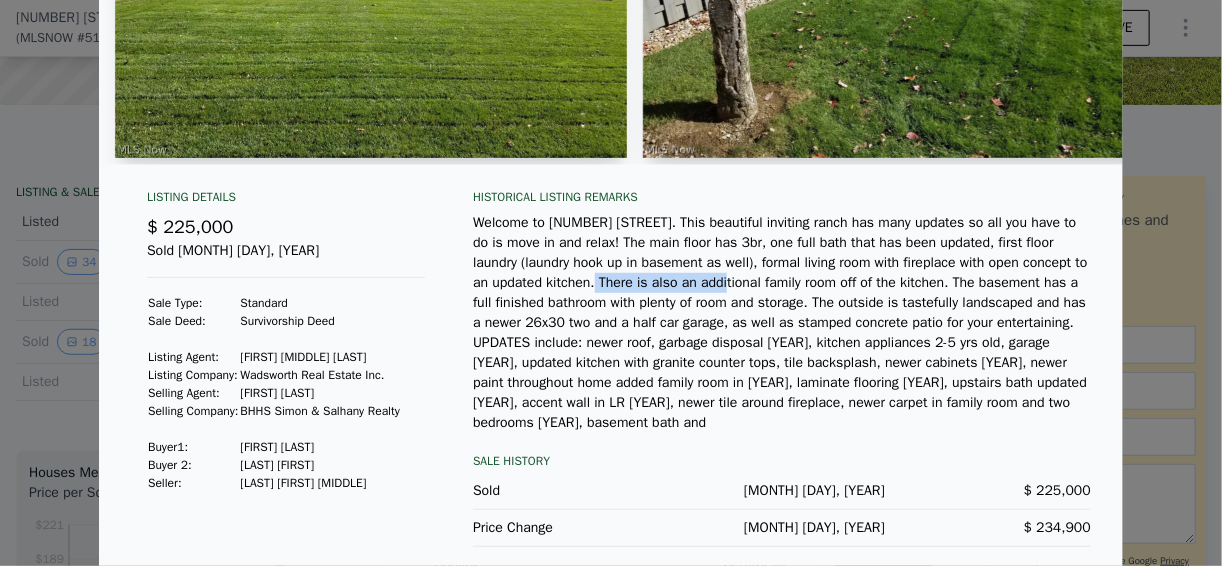 drag, startPoint x: 519, startPoint y: 292, endPoint x: 640, endPoint y: 298, distance: 121.14867 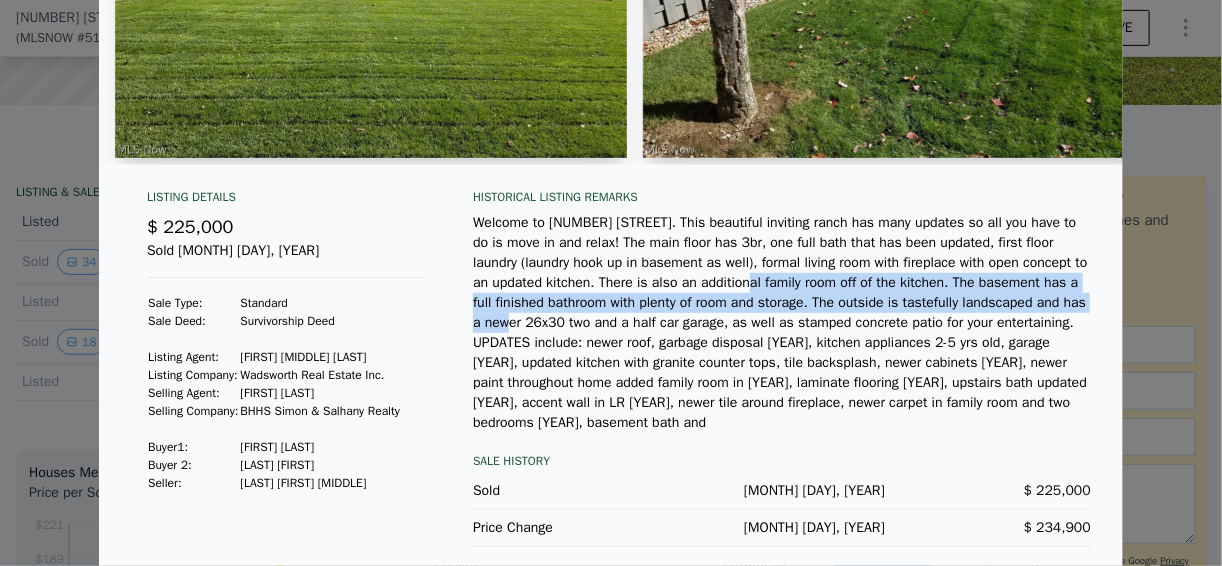 drag, startPoint x: 661, startPoint y: 298, endPoint x: 1025, endPoint y: 309, distance: 364.16617 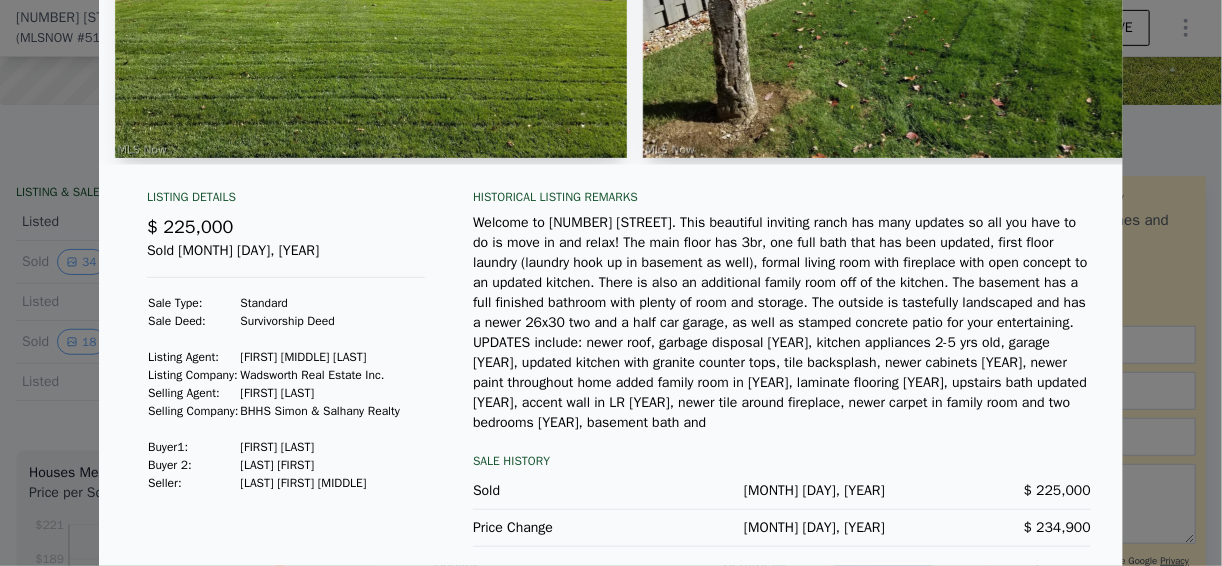 click on "Welcome to [NUMBER] [STREET]. This beautiful inviting ranch has many updates so all you have to do is move in and relax! The main floor has 3br, one full bath that has been updated, first floor laundry (laundry hook up in basement as well), formal living room with fireplace with open concept to an updated kitchen. There is also an additional family room off of the kitchen. The basement has a full finished bathroom with plenty of room and storage. The outside is tastefully landscaped and has a newer 26x30 two and a half car garage, as well as stamped concrete patio for your entertaining. UPDATES include: newer roof, garbage disposal [YEAR], kitchen appliances 2-5 yrs old, garage [YEAR], updated kitchen with granite counter tops, tile backsplash, newer cabinets [YEAR], newer paint throughout home added family room in [YEAR], laminate flooring [YEAR], upstairs bath updated [YEAR], accent wall in LR [YEAR], newer tile around fireplace, newer carpet in family room and two bedrooms [YEAR], basement bath and" at bounding box center [782, 323] 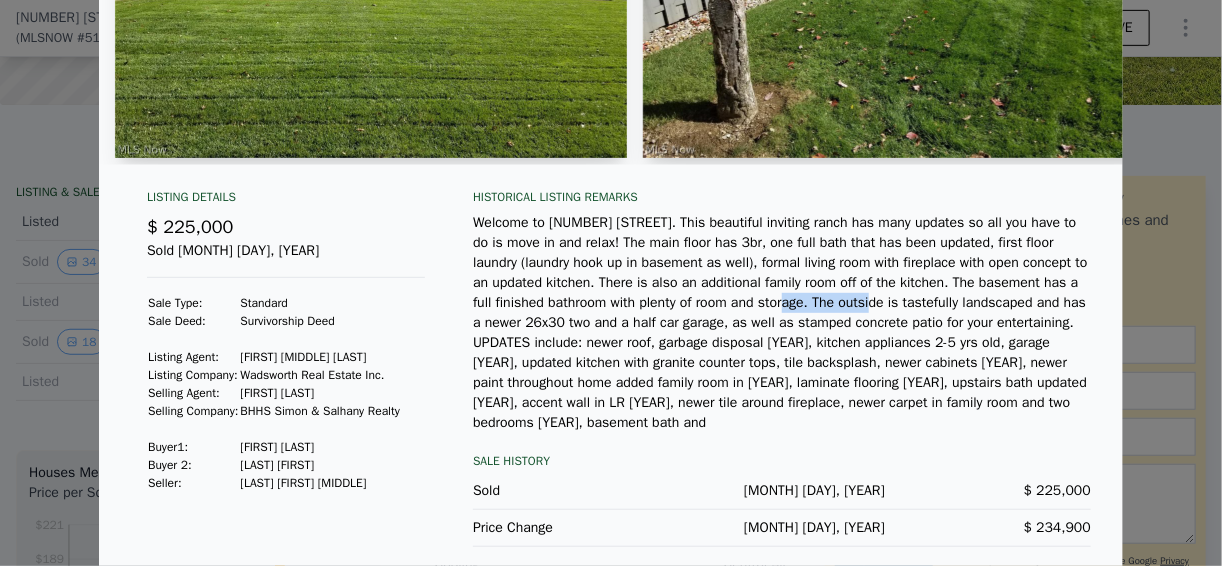 drag, startPoint x: 700, startPoint y: 312, endPoint x: 785, endPoint y: 316, distance: 85.09406 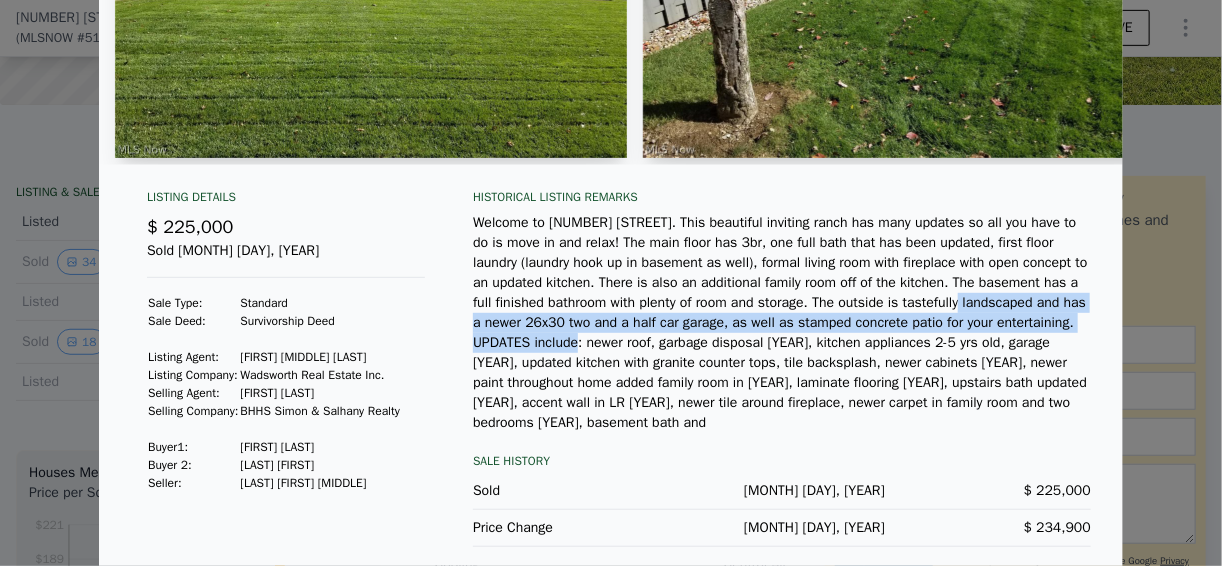 drag, startPoint x: 785, startPoint y: 316, endPoint x: 1072, endPoint y: 325, distance: 287.14108 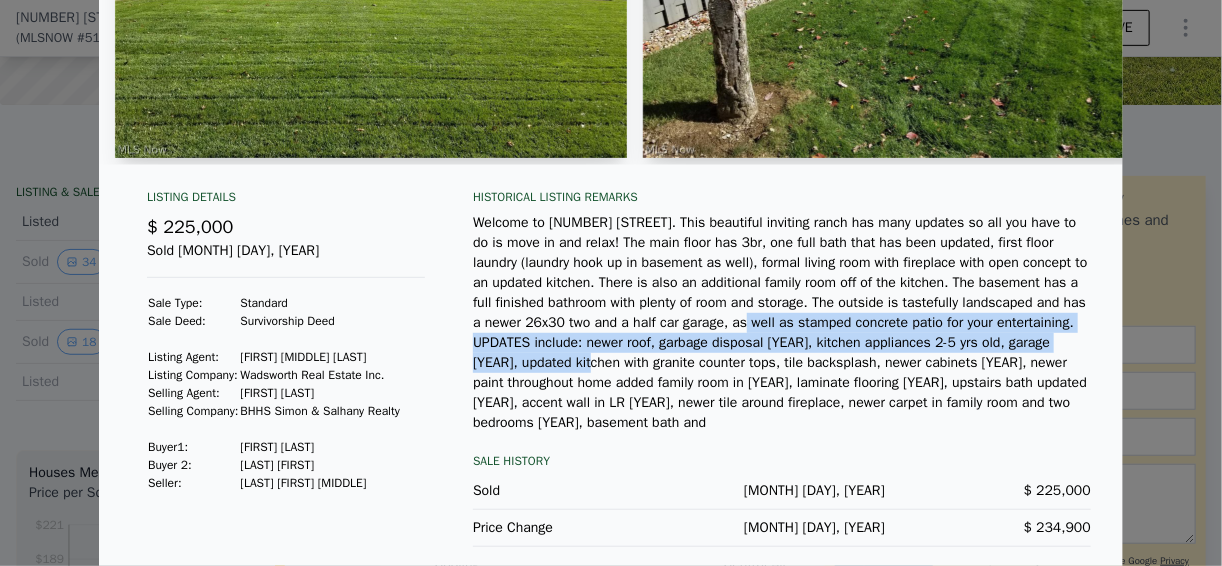 drag, startPoint x: 640, startPoint y: 337, endPoint x: 1031, endPoint y: 351, distance: 391.25055 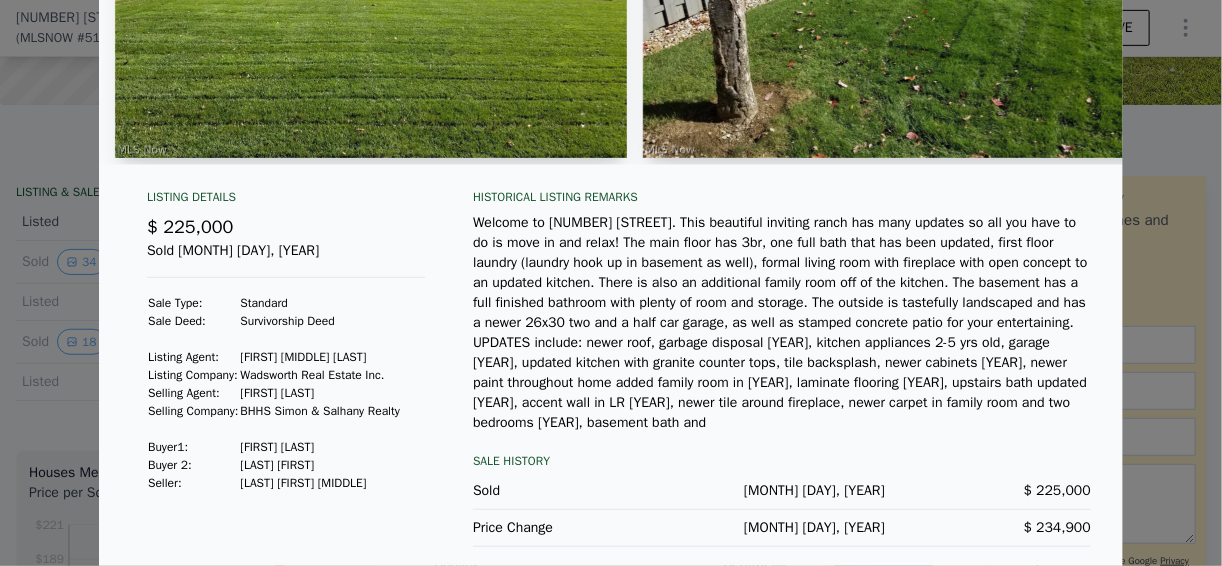 click on "Welcome to [NUMBER] [STREET]. This beautiful inviting ranch has many updates so all you have to do is move in and relax! The main floor has 3br, one full bath that has been updated, first floor laundry (laundry hook up in basement as well), formal living room with fireplace with open concept to an updated kitchen. There is also an additional family room off of the kitchen. The basement has a full finished bathroom with plenty of room and storage. The outside is tastefully landscaped and has a newer 26x30 two and a half car garage, as well as stamped concrete patio for your entertaining. UPDATES include: newer roof, garbage disposal [YEAR], kitchen appliances 2-5 yrs old, garage [YEAR], updated kitchen with granite counter tops, tile backsplash, newer cabinets [YEAR], newer paint throughout home added family room in [YEAR], laminate flooring [YEAR], upstairs bath updated [YEAR], accent wall in LR [YEAR], newer tile around fireplace, newer carpet in family room and two bedrooms [YEAR], basement bath and" at bounding box center (782, 323) 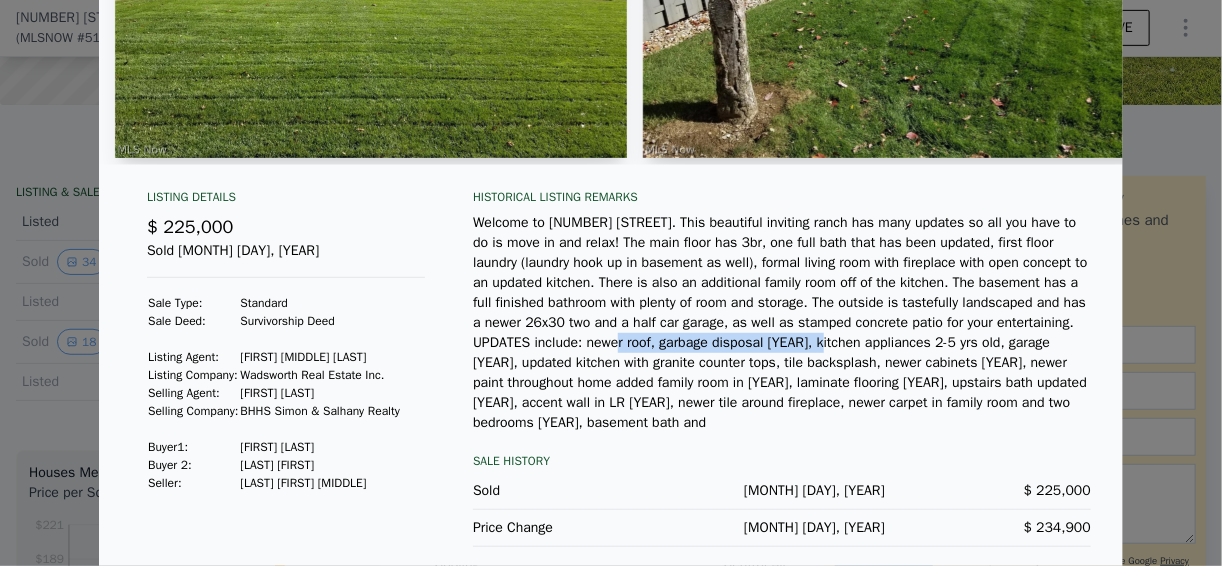 drag, startPoint x: 503, startPoint y: 352, endPoint x: 689, endPoint y: 343, distance: 186.21762 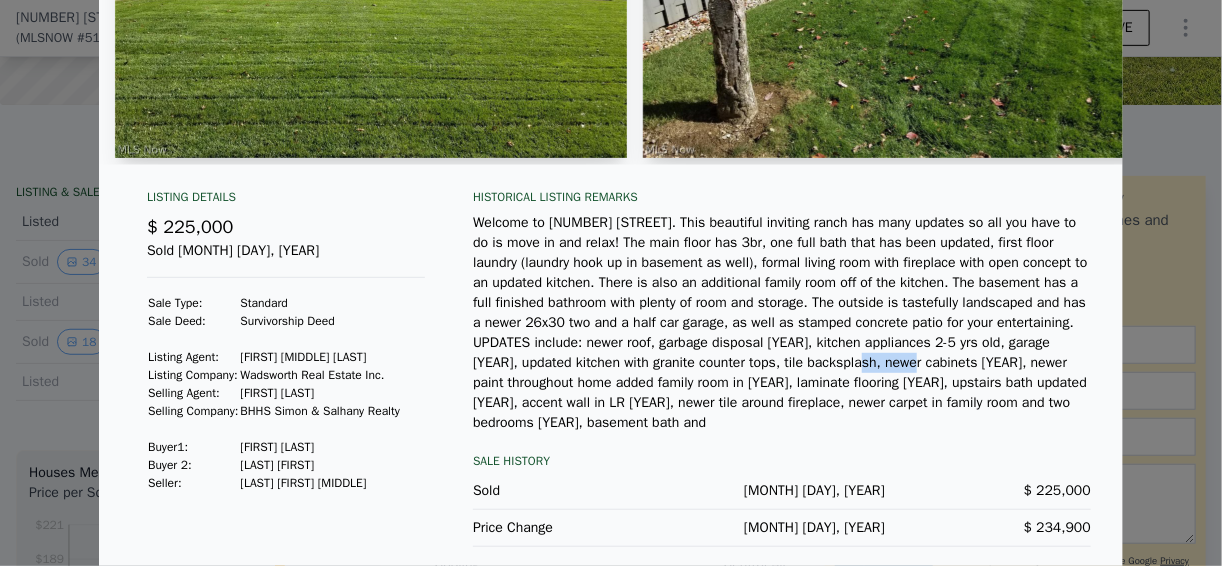 drag, startPoint x: 693, startPoint y: 360, endPoint x: 741, endPoint y: 361, distance: 48.010414 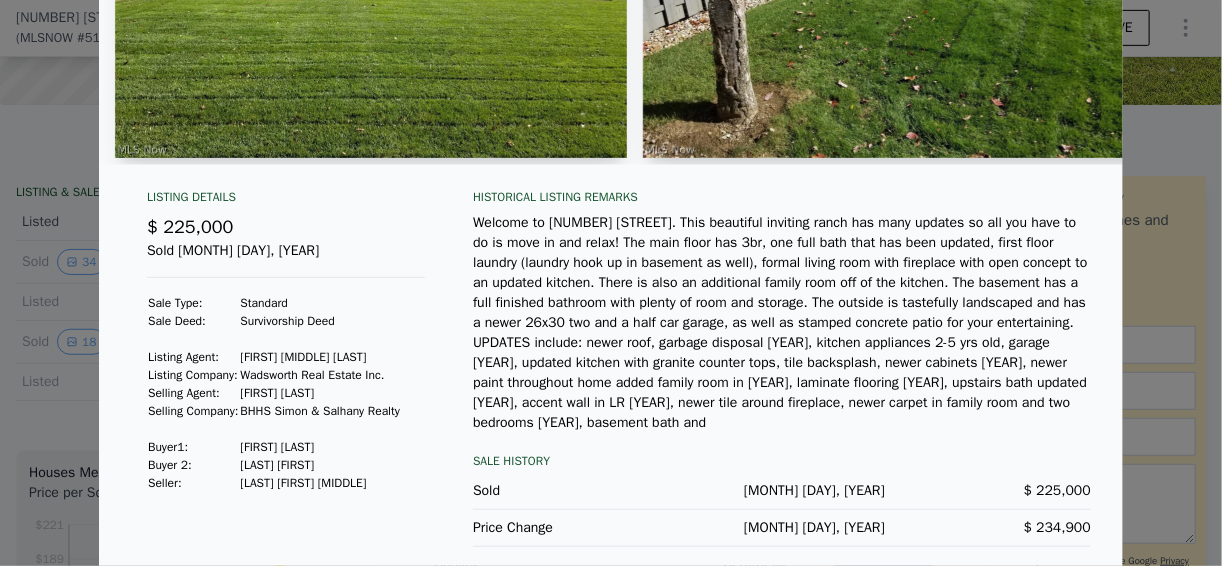 click on "Welcome to [NUMBER] [STREET]. This beautiful inviting ranch has many updates so all you have to do is move in and relax! The main floor has 3br, one full bath that has been updated, first floor laundry (laundry hook up in basement as well), formal living room with fireplace with open concept to an updated kitchen. There is also an additional family room off of the kitchen. The basement has a full finished bathroom with plenty of room and storage. The outside is tastefully landscaped and has a newer 26x30 two and a half car garage, as well as stamped concrete patio for your entertaining. UPDATES include: newer roof, garbage disposal [YEAR], kitchen appliances 2-5 yrs old, garage [YEAR], updated kitchen with granite counter tops, tile backsplash, newer cabinets [YEAR], newer paint throughout home added family room in [YEAR], laminate flooring [YEAR], upstairs bath updated [YEAR], accent wall in LR [YEAR], newer tile around fireplace, newer carpet in family room and two bedrooms [YEAR], basement bath and" at bounding box center (782, 323) 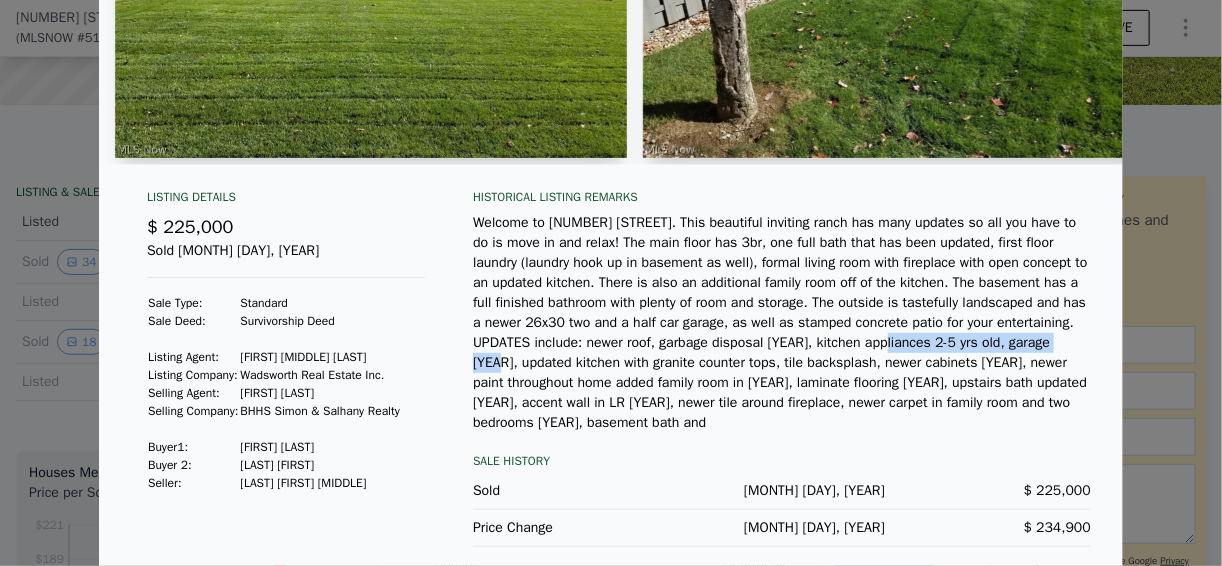 drag, startPoint x: 760, startPoint y: 355, endPoint x: 940, endPoint y: 359, distance: 180.04443 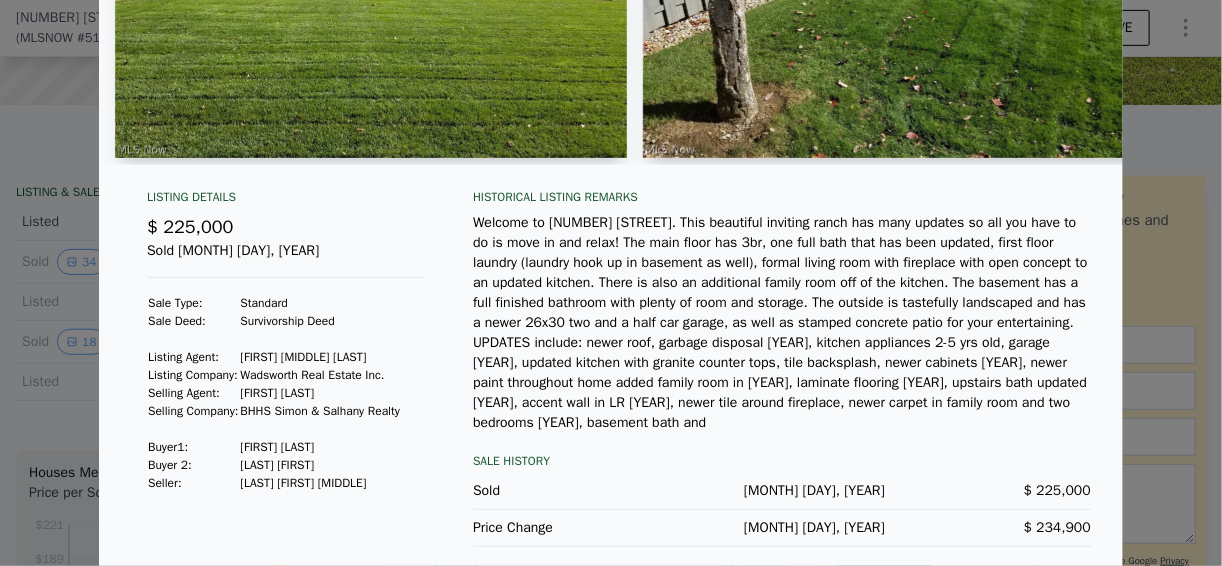 drag, startPoint x: 940, startPoint y: 359, endPoint x: 970, endPoint y: 368, distance: 31.320919 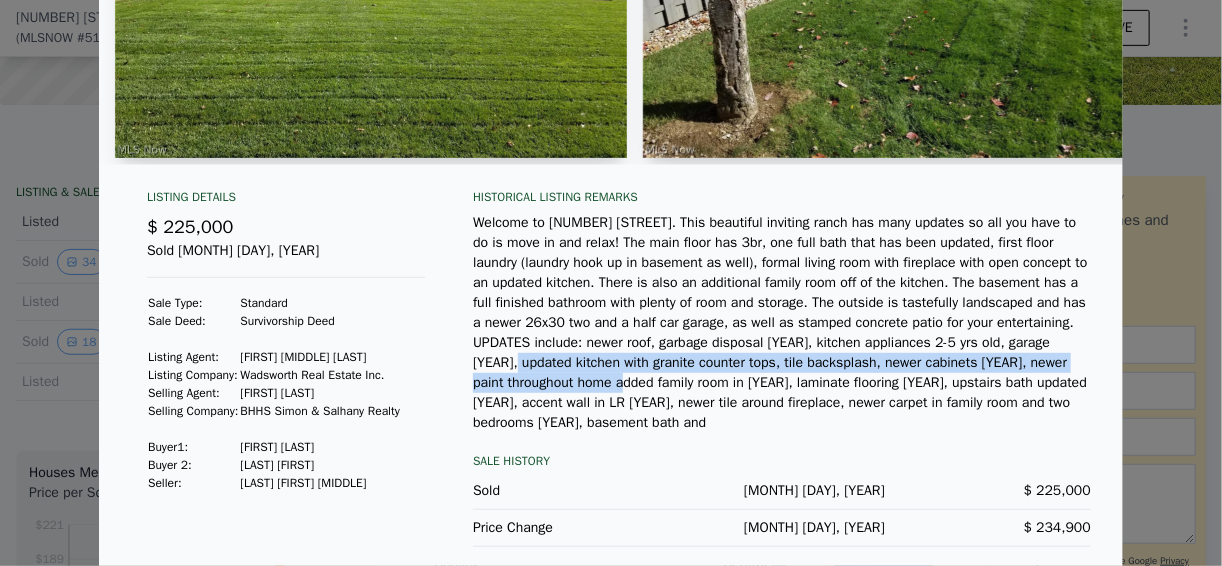 drag, startPoint x: 962, startPoint y: 357, endPoint x: 1039, endPoint y: 368, distance: 77.781746 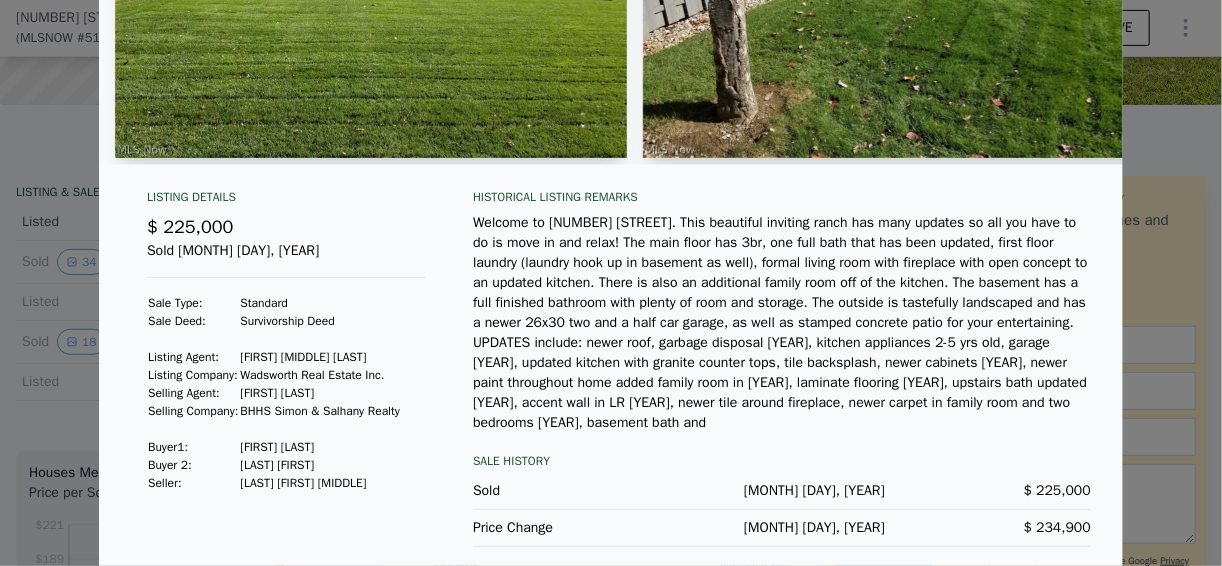 drag, startPoint x: 1039, startPoint y: 368, endPoint x: 879, endPoint y: 389, distance: 161.37224 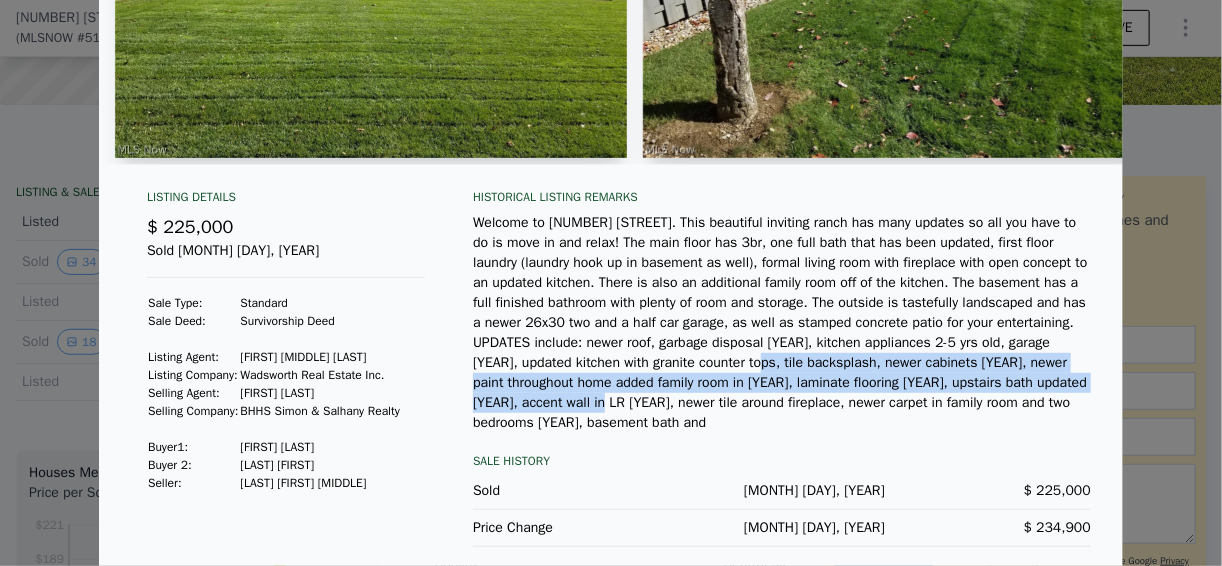 drag, startPoint x: 596, startPoint y: 378, endPoint x: 1014, endPoint y: 392, distance: 418.23438 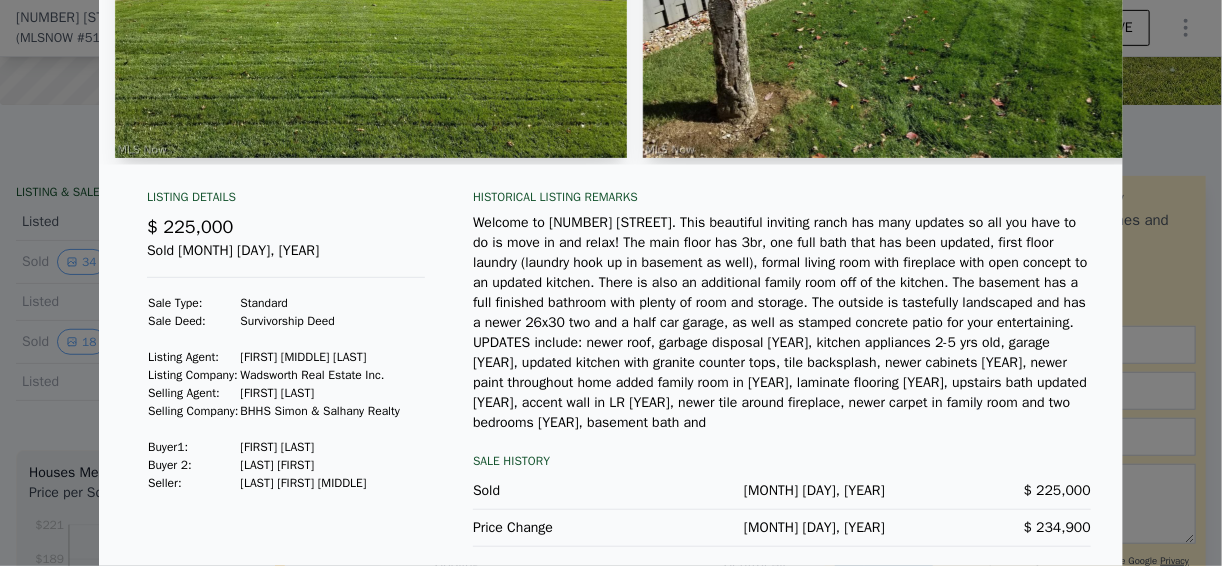 click on "Welcome to [NUMBER] [STREET]. This beautiful inviting ranch has many updates so all you have to do is move in and relax! The main floor has 3br, one full bath that has been updated, first floor laundry (laundry hook up in basement as well), formal living room with fireplace with open concept to an updated kitchen. There is also an additional family room off of the kitchen. The basement has a full finished bathroom with plenty of room and storage. The outside is tastefully landscaped and has a newer 26x30 two and a half car garage, as well as stamped concrete patio for your entertaining. UPDATES include: newer roof, garbage disposal [YEAR], kitchen appliances 2-5 yrs old, garage [YEAR], updated kitchen with granite counter tops, tile backsplash, newer cabinets [YEAR], newer paint throughout home added family room in [YEAR], laminate flooring [YEAR], upstairs bath updated [YEAR], accent wall in LR [YEAR], newer tile around fireplace, newer carpet in family room and two bedrooms [YEAR], basement bath and" at bounding box center [782, 323] 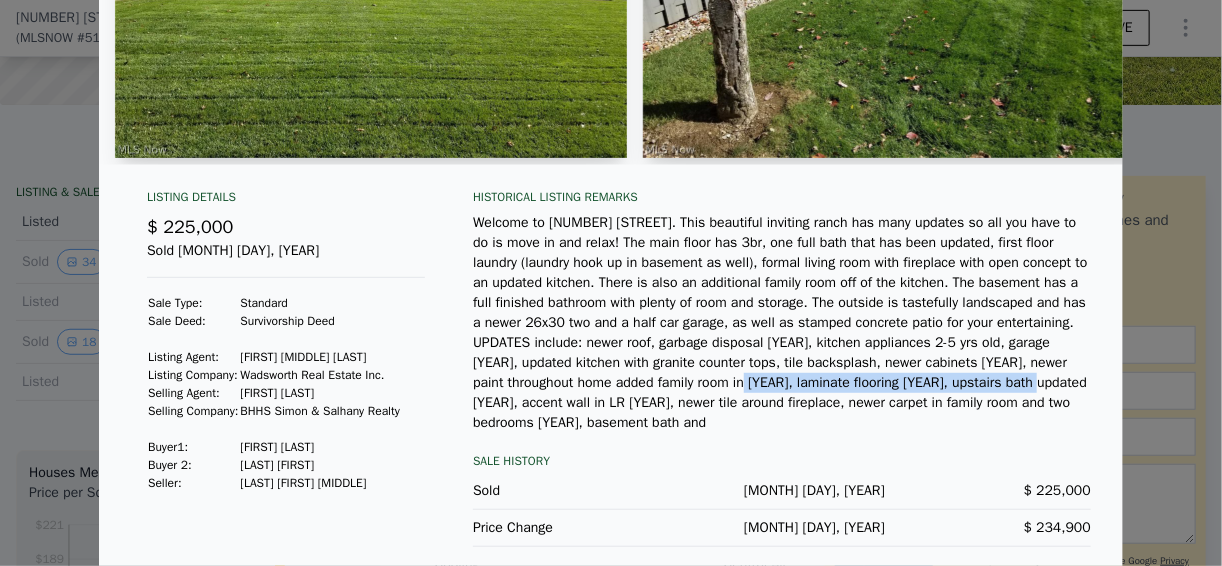 drag, startPoint x: 550, startPoint y: 400, endPoint x: 843, endPoint y: 397, distance: 293.01535 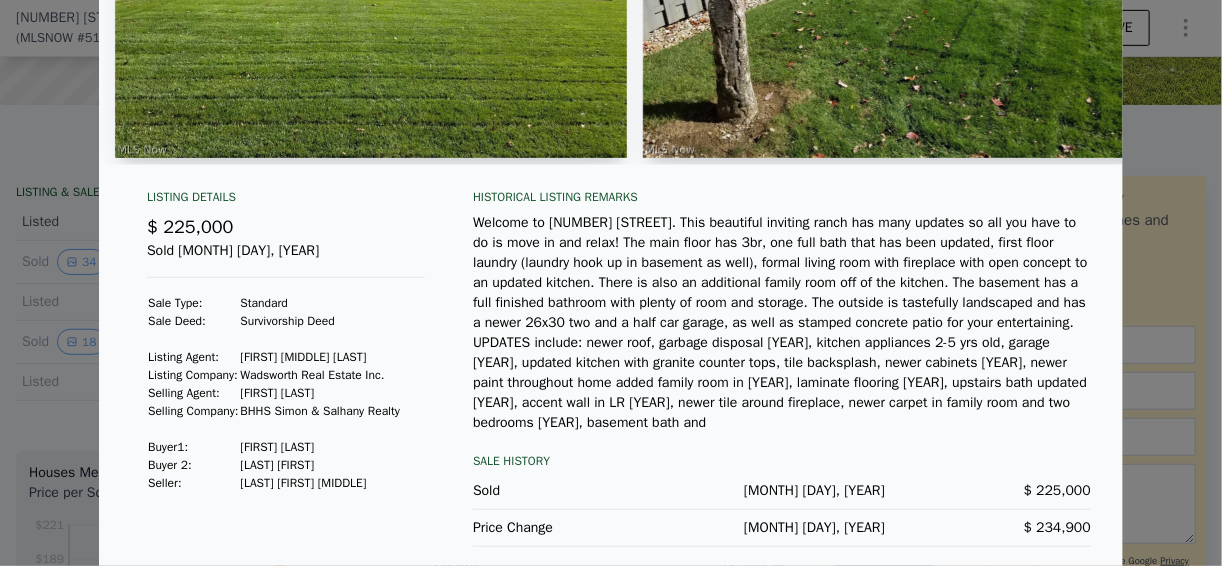 drag, startPoint x: 843, startPoint y: 397, endPoint x: 911, endPoint y: 406, distance: 68.593 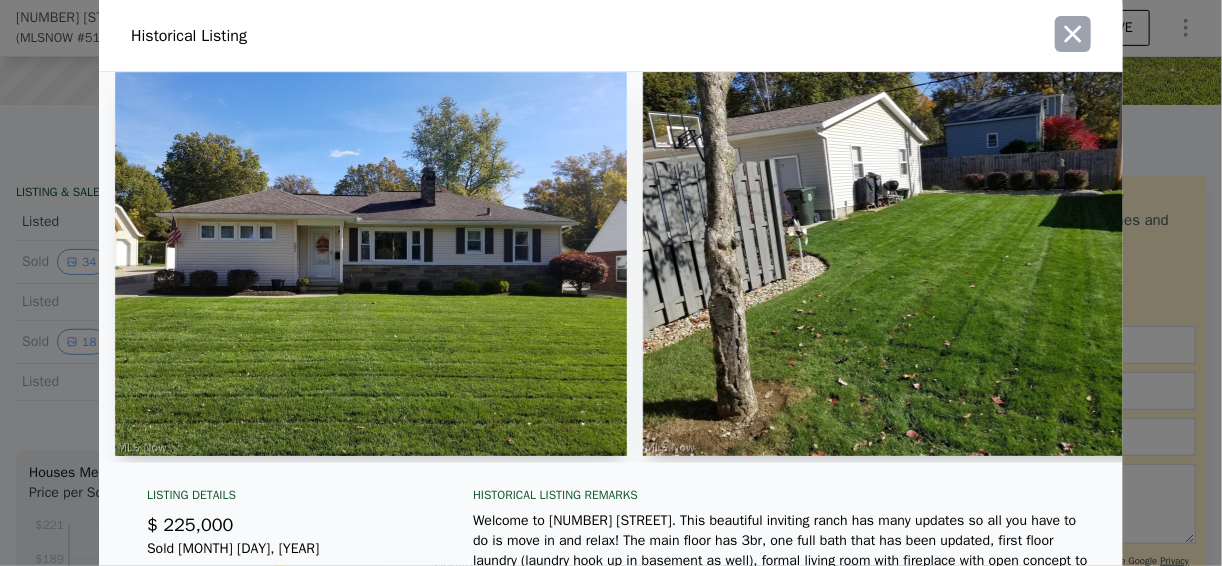 click 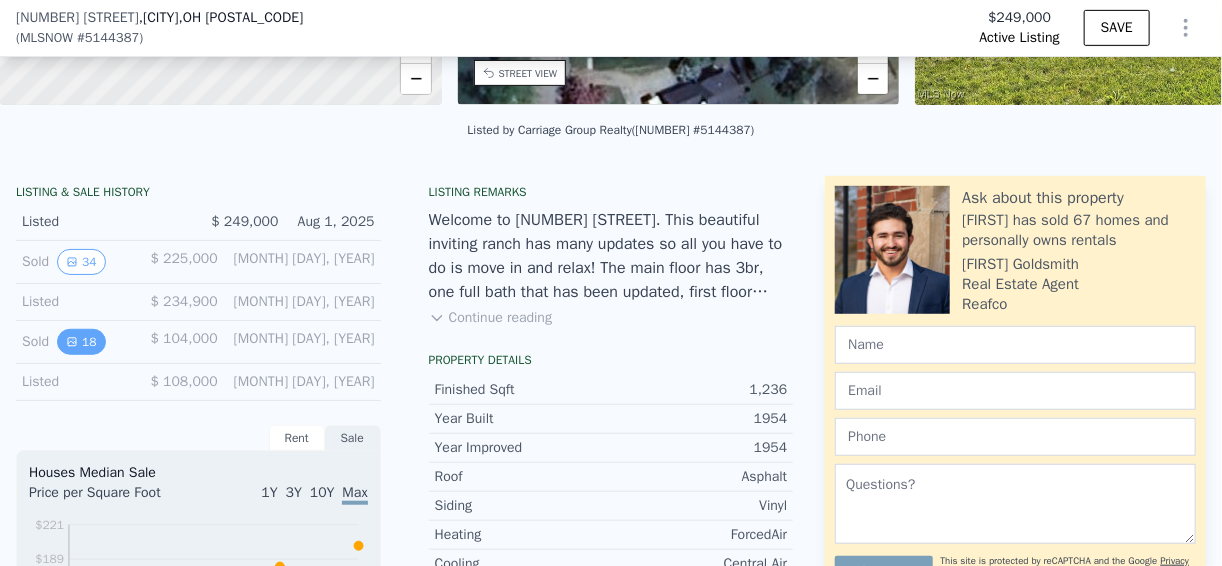 click on "18" at bounding box center (81, 342) 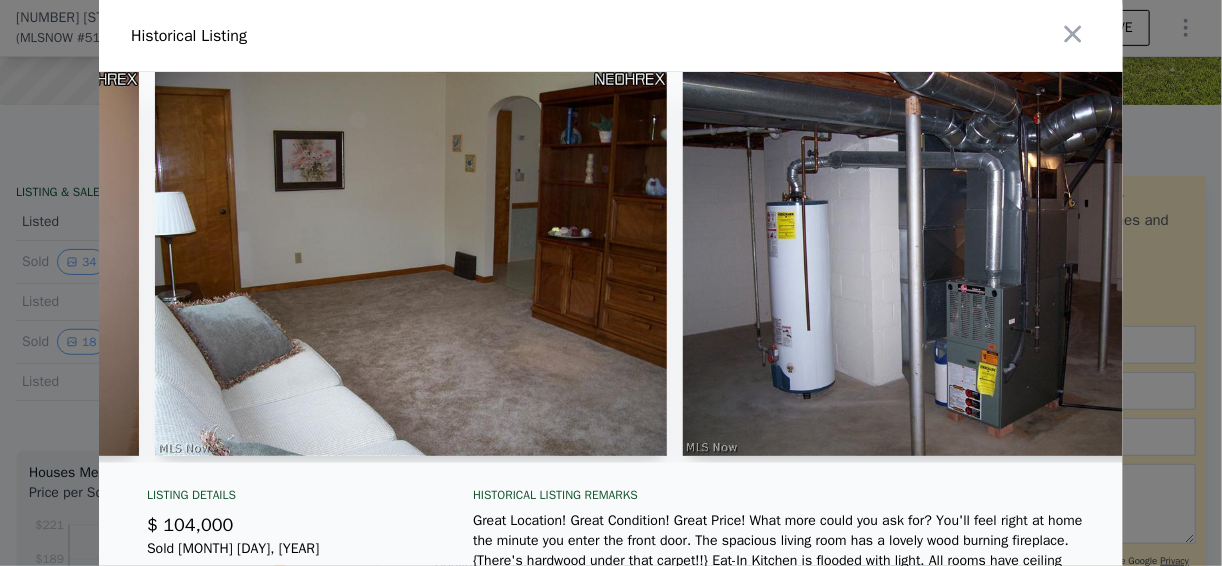 scroll, scrollTop: 0, scrollLeft: 6373, axis: horizontal 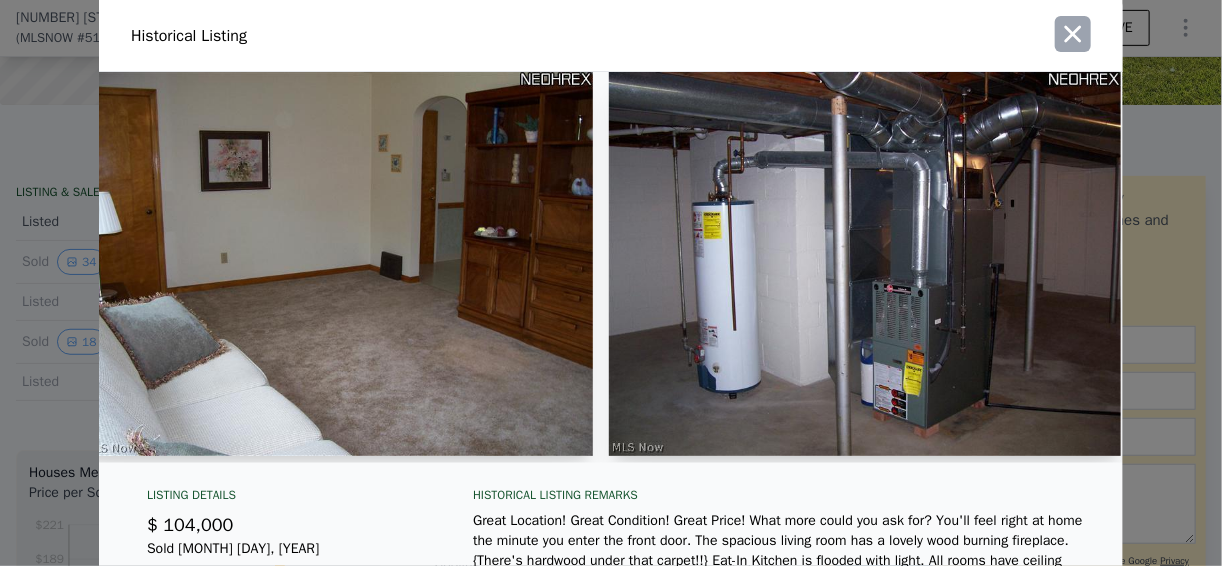click 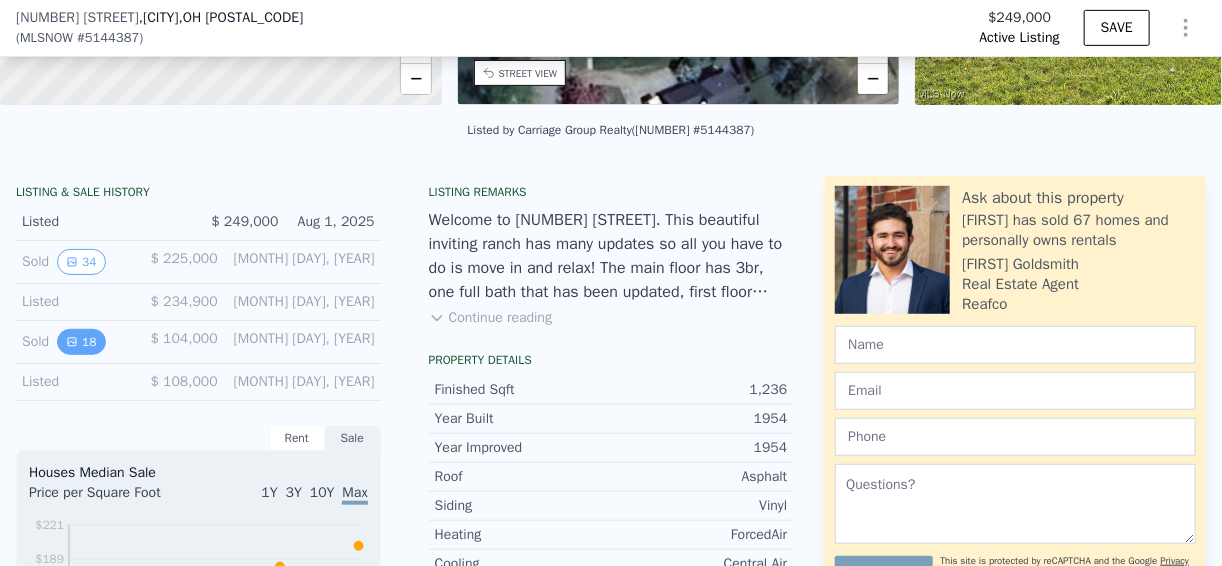 click 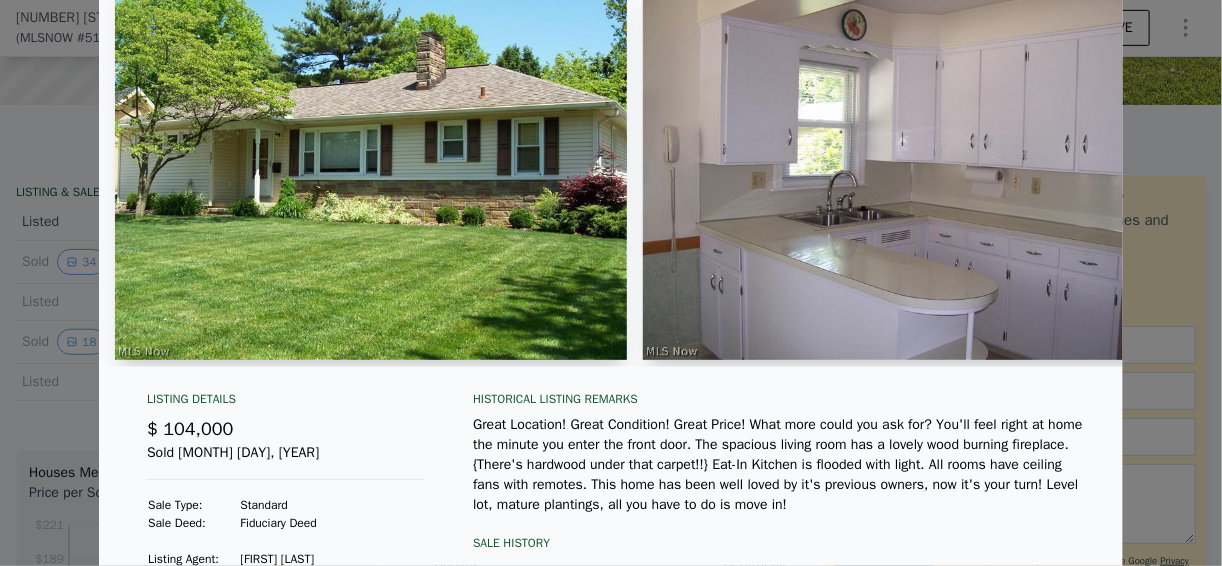 scroll, scrollTop: 5, scrollLeft: 0, axis: vertical 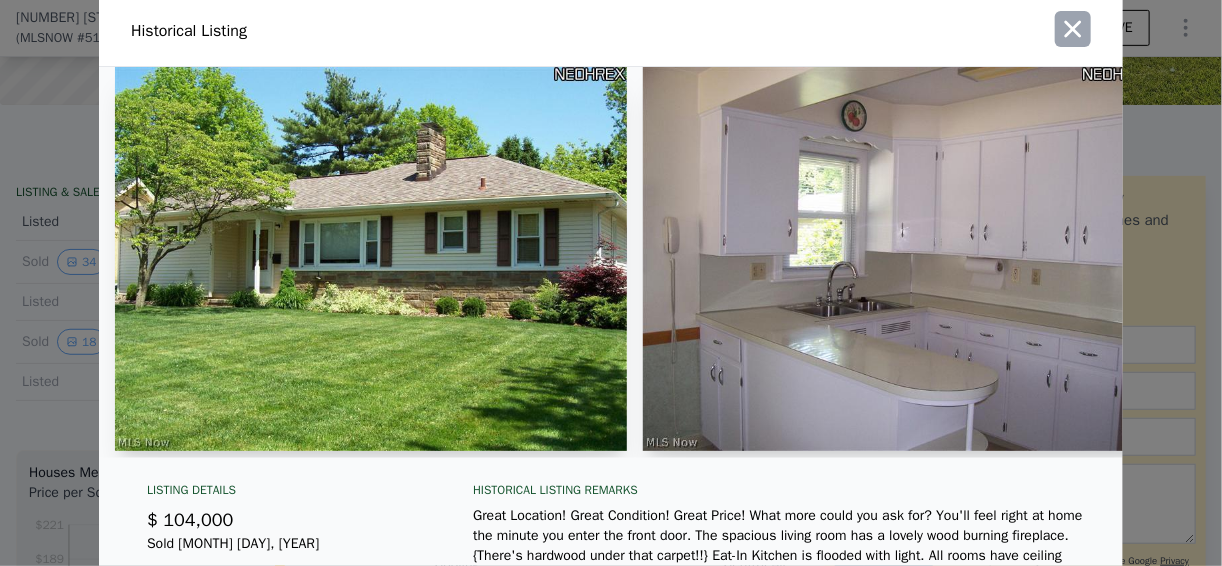 click at bounding box center [1073, 29] 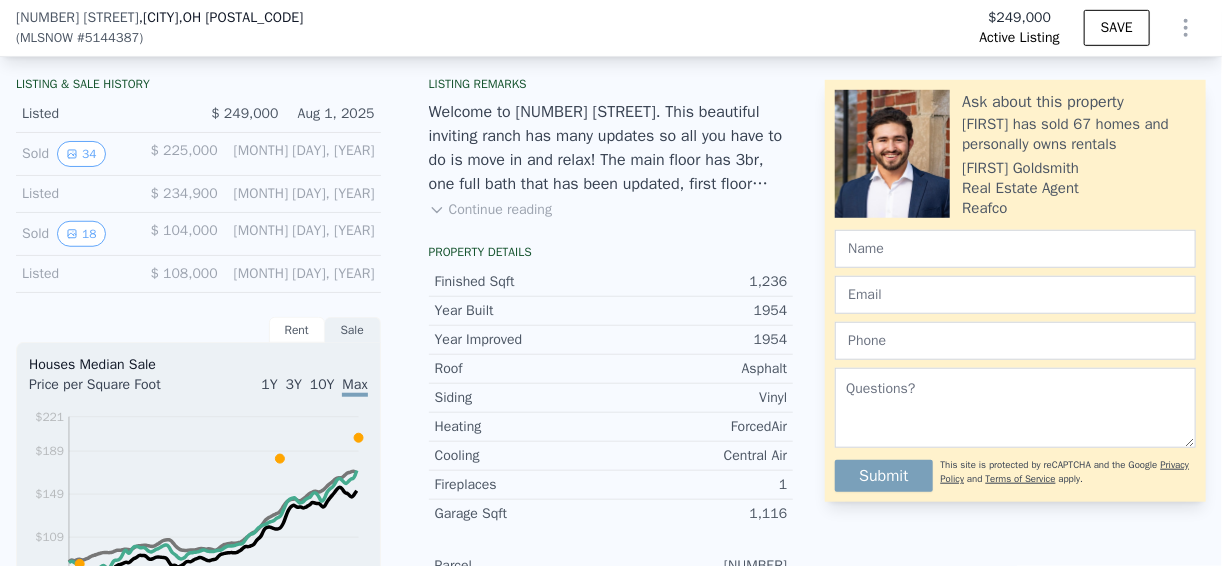 scroll, scrollTop: 472, scrollLeft: 0, axis: vertical 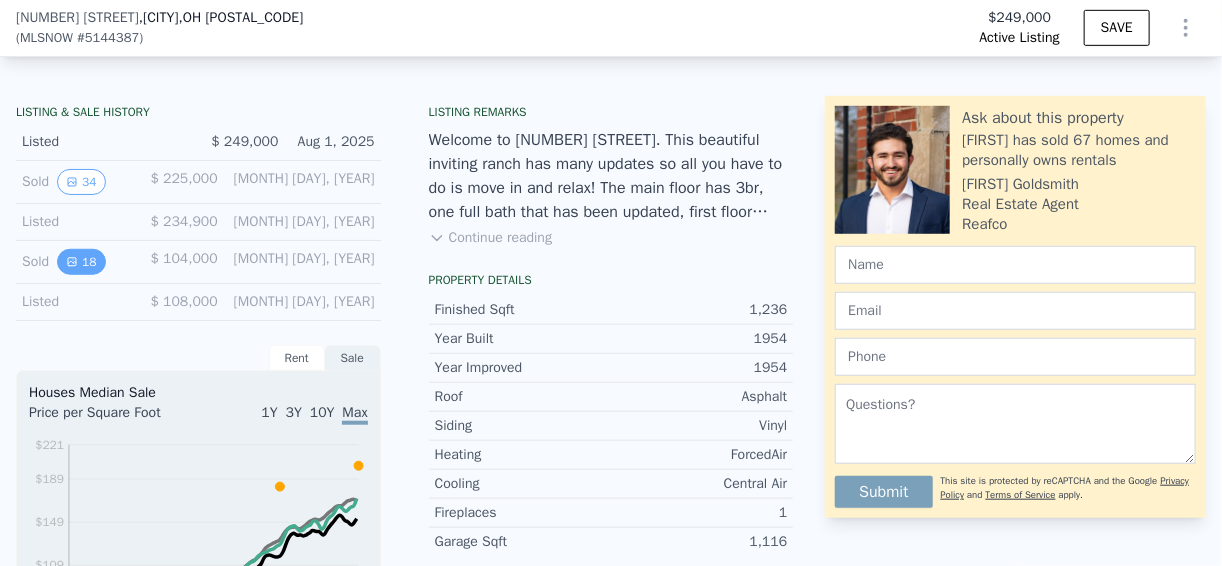 click 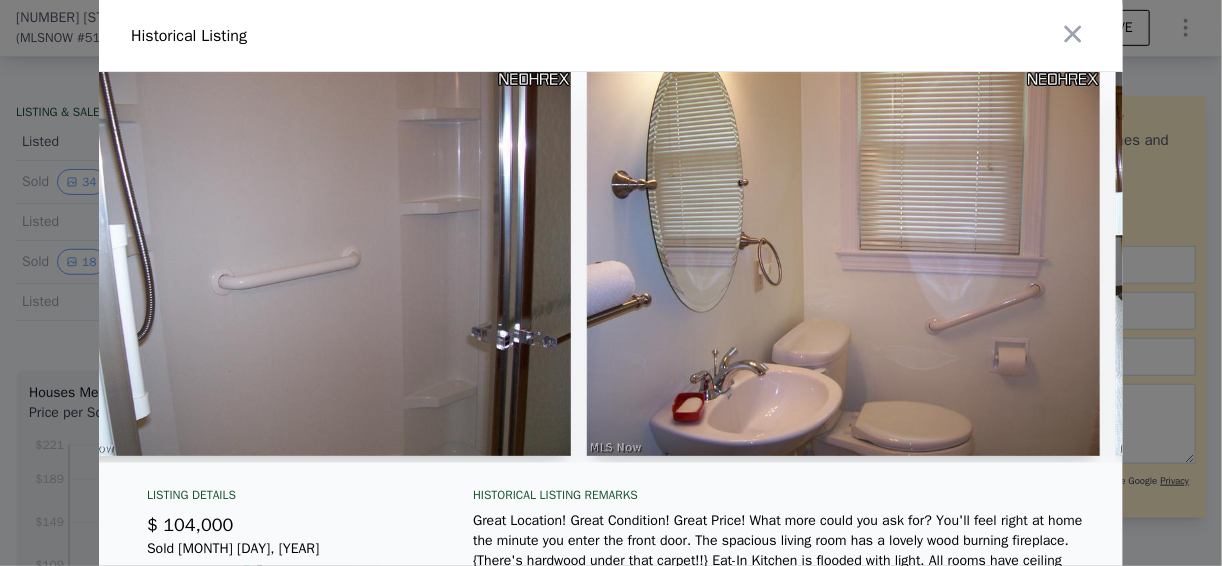 scroll, scrollTop: 0, scrollLeft: 0, axis: both 